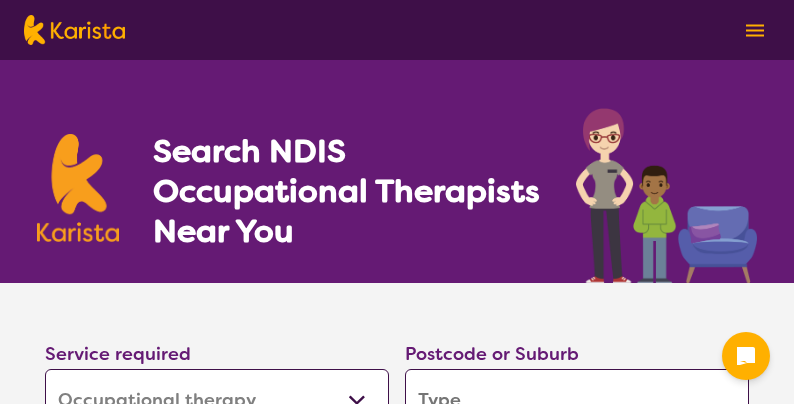 select on "Occupational therapy" 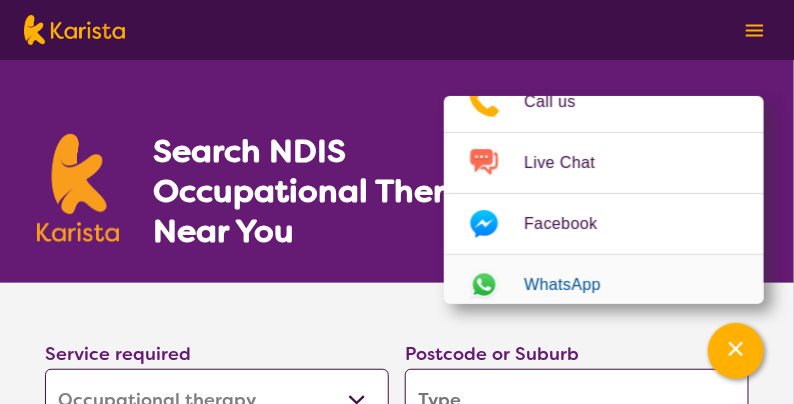 scroll, scrollTop: 53, scrollLeft: 0, axis: vertical 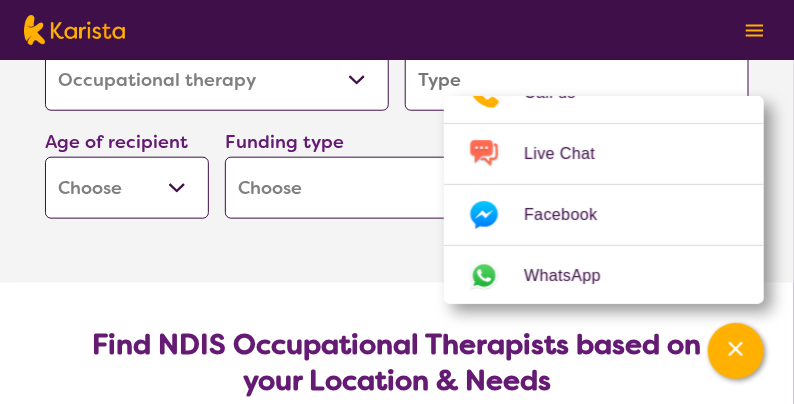 click on "Early Childhood - 0 to 9 Child - 10 to 11 Adolescent - 12 to 17 Adult - 18 to 64 Aged - 65+" at bounding box center (127, 188) 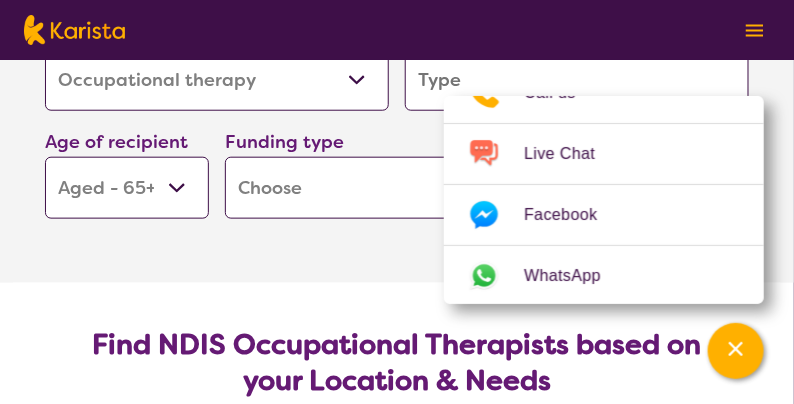 click on "Early Childhood - 0 to 9 Child - 10 to 11 Adolescent - 12 to 17 Adult - 18 to 64 Aged - 65+" at bounding box center [127, 188] 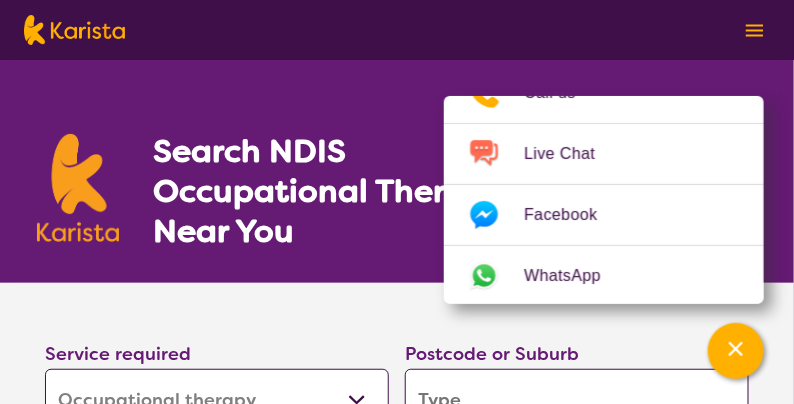 click on "Search NDIS Occupational Therapists Near You" at bounding box center [397, 171] 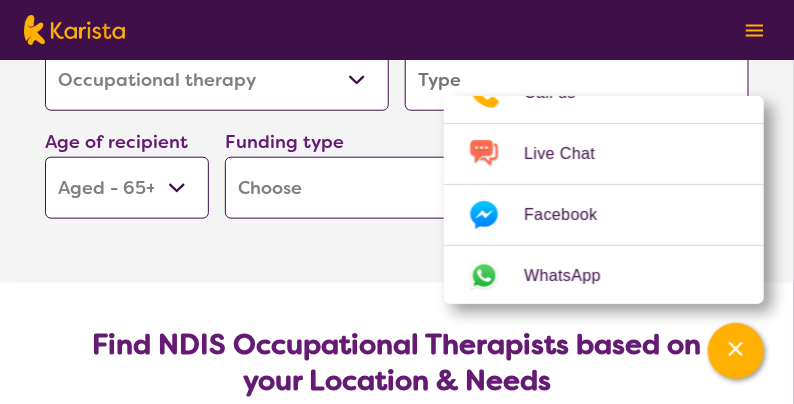 click on "Home Care Package (HCP) National Disability Insurance Scheme (NDIS) I don't know" at bounding box center (397, 188) 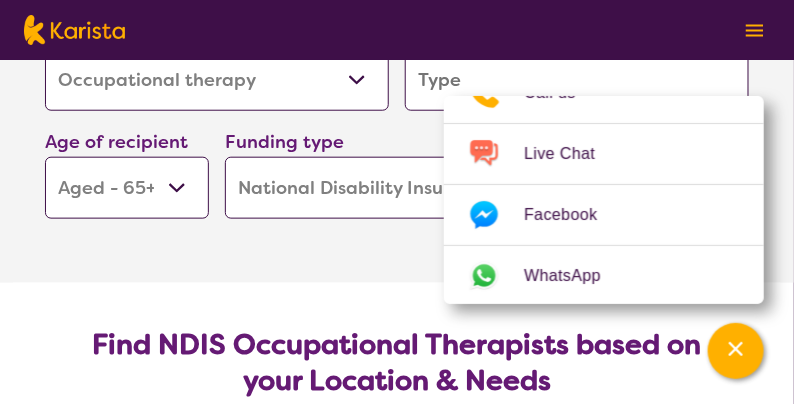 click on "Home Care Package (HCP) National Disability Insurance Scheme (NDIS) I don't know" at bounding box center [397, 188] 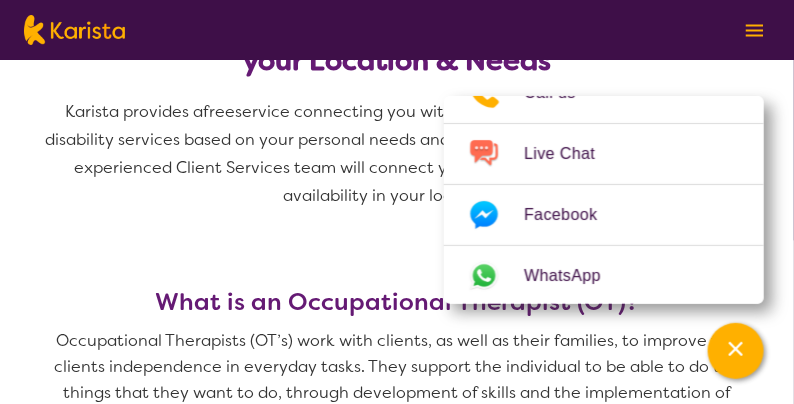scroll, scrollTop: 320, scrollLeft: 0, axis: vertical 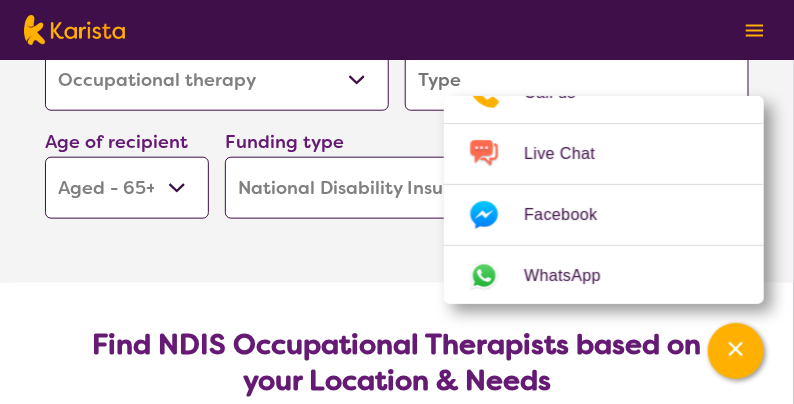 click on "Service required Allied Health Assistant Assessment (ADHD or Autism) Behaviour support Counselling Dietitian Domestic and home help Employment Support Exercise physiology Home Care Package Provider Key Worker NDIS Plan management NDIS Support Coordination Nursing services Occupational therapy Personal care Physiotherapy Podiatry Psychology Psychosocial Recovery Coach Respite Speech therapy Support worker Supported accommodation Postcode or Suburb Age of recipient Early Childhood - 0 to 9 Child - 10 to 11 Adolescent - 12 to 17 Adult - 18 to 64 Aged - 65+ Funding type Home Care Package (HCP) National Disability Insurance Scheme (NDIS) I don't know Search" at bounding box center [397, 95] 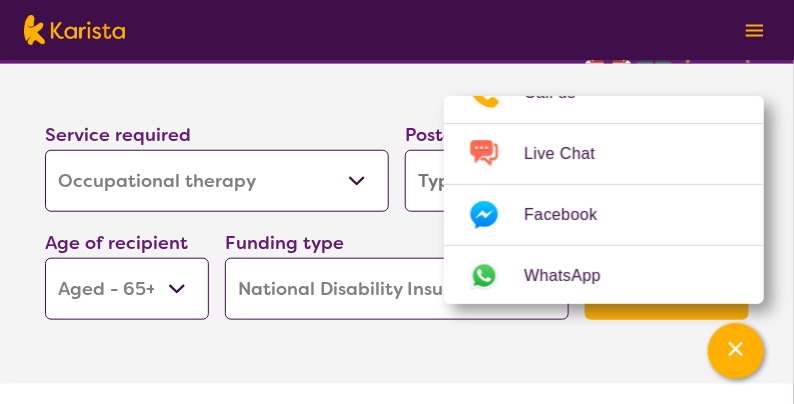 click on "Funding type" at bounding box center [284, 243] 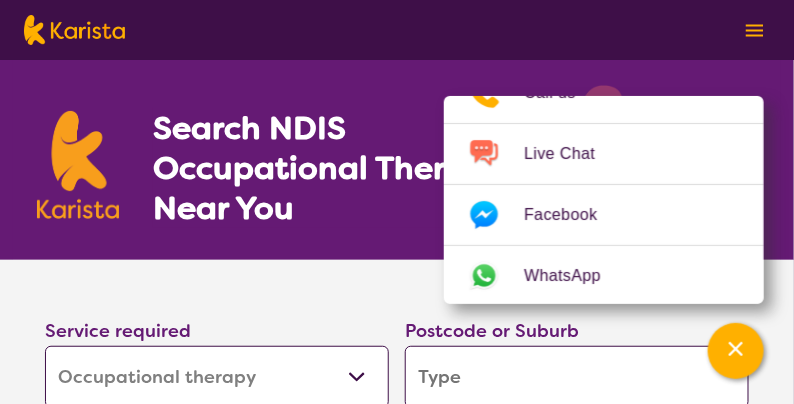 scroll, scrollTop: 16, scrollLeft: 0, axis: vertical 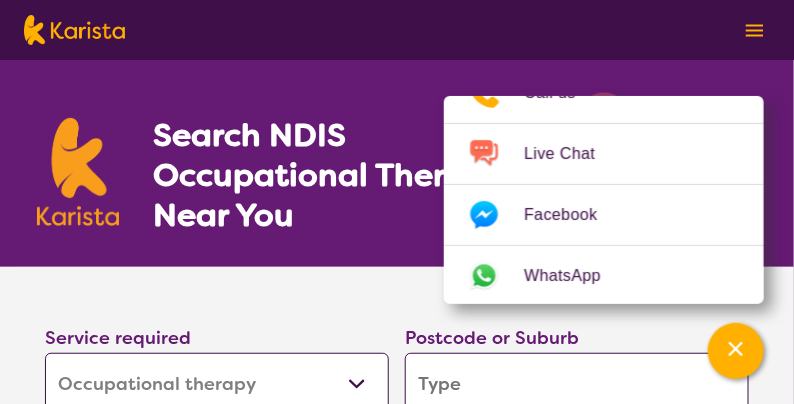 click at bounding box center [577, 384] 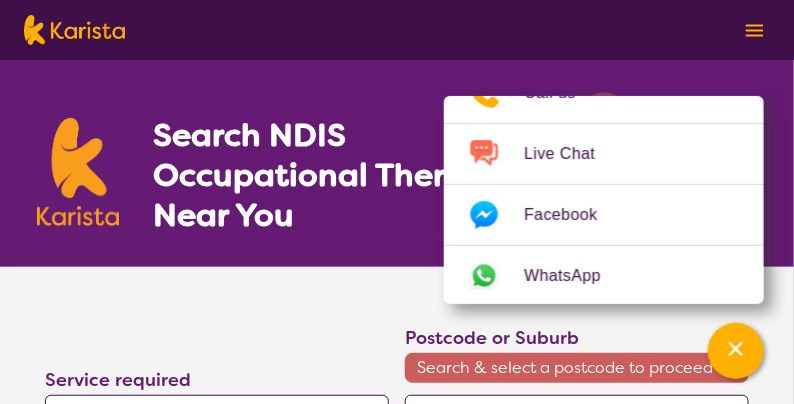 type on "4" 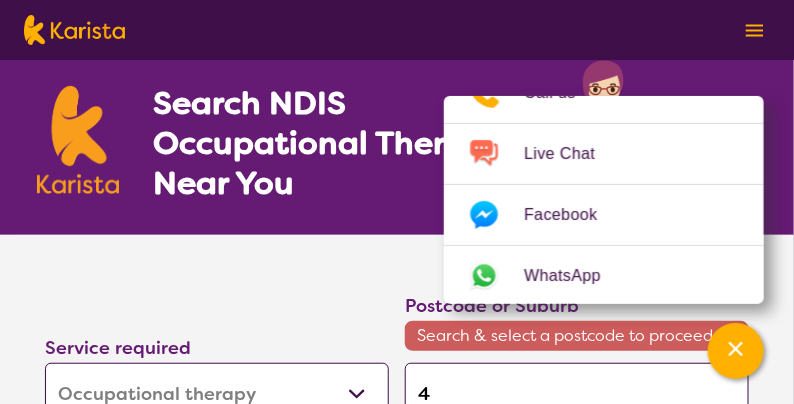 type on "46" 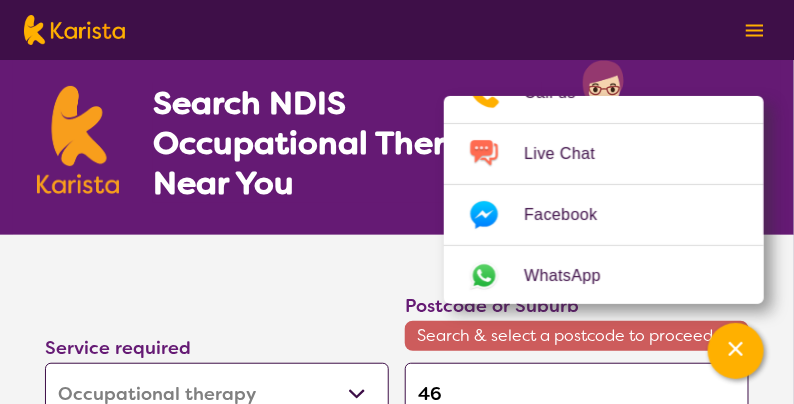 type on "465" 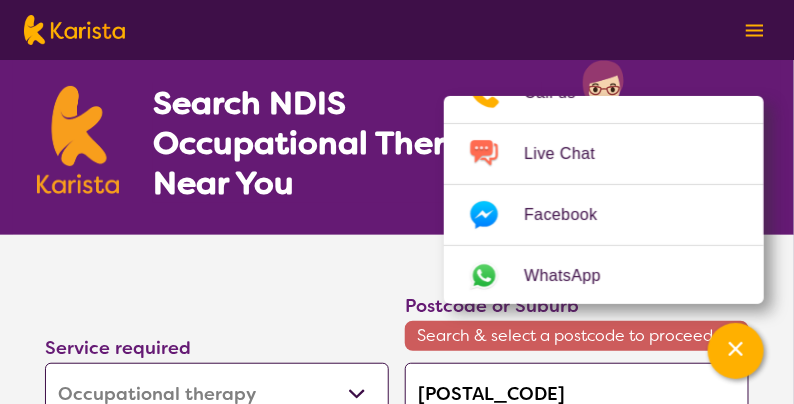 type on "4655" 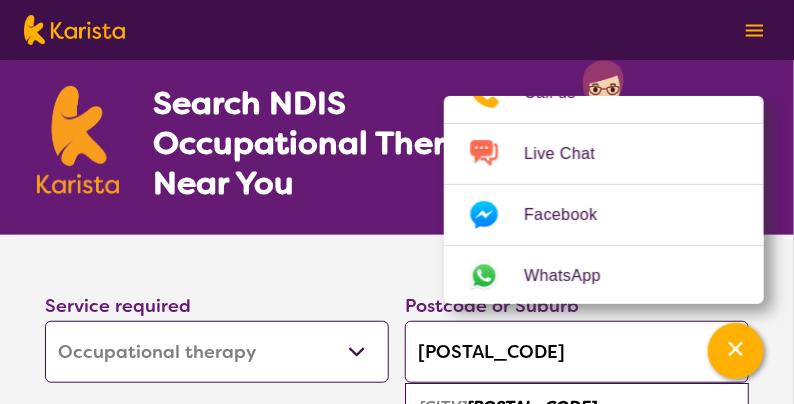 scroll, scrollTop: 368, scrollLeft: 0, axis: vertical 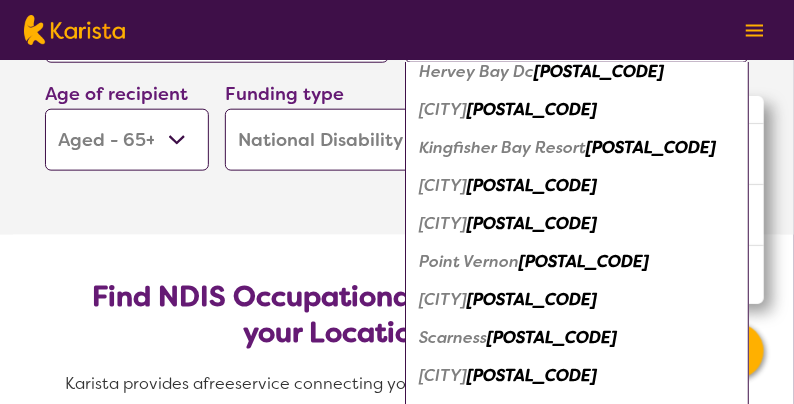 type on "4655" 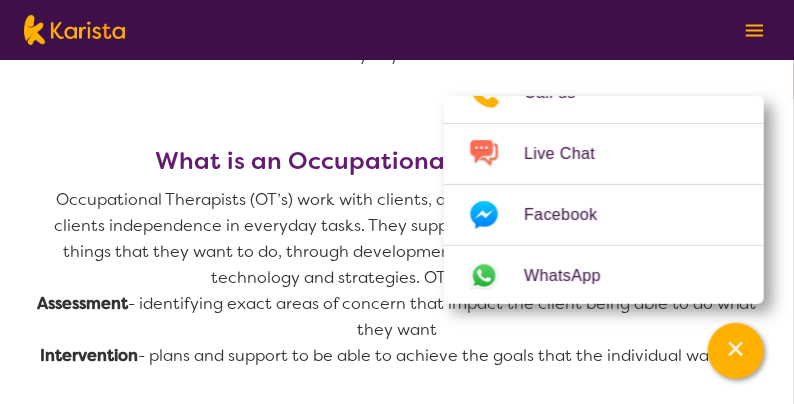 scroll, scrollTop: 781, scrollLeft: 0, axis: vertical 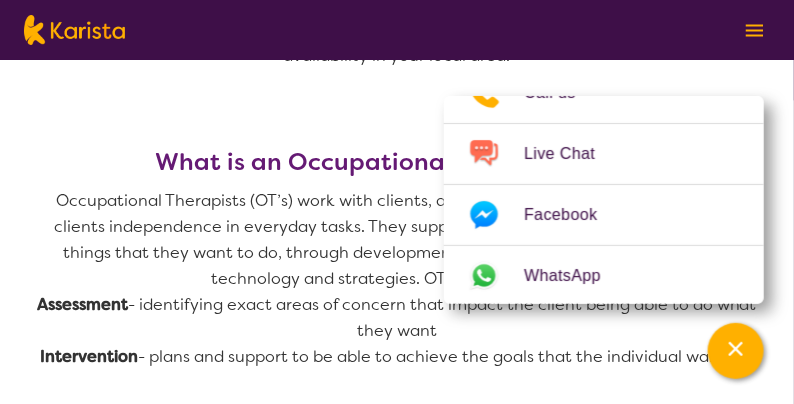 click on "Occupational Therapists (OT’s) work with clients, as well as their families, to improve the clients independence in everyday tasks. They support the individual to be able to do the things that they want to do, through development of skills and the implementation of technology and strategies. OT's do this through:" at bounding box center [397, 240] 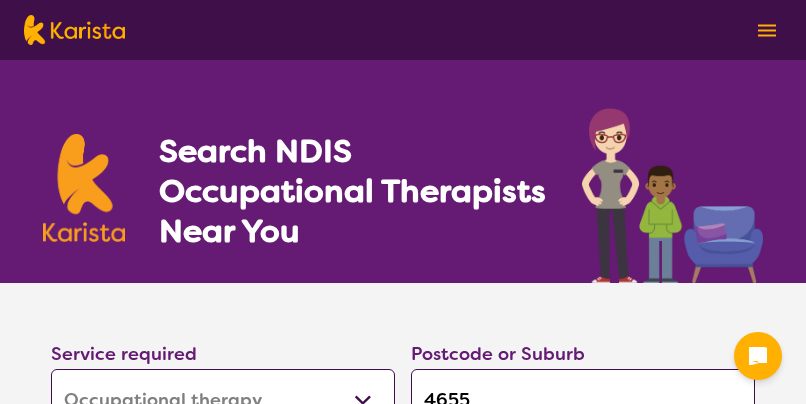 select on "Occupational therapy" 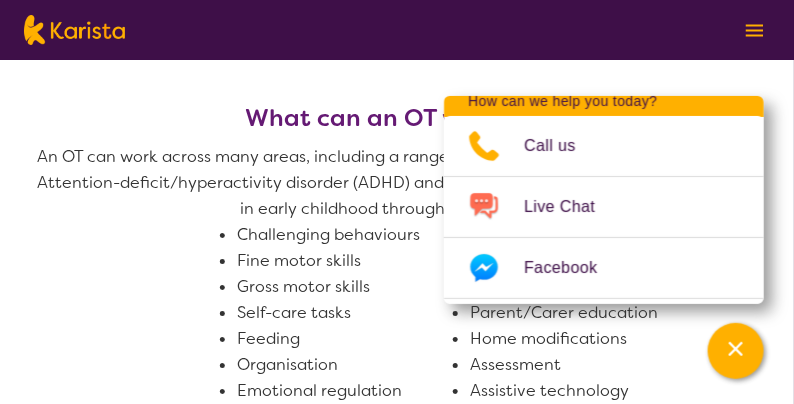 scroll, scrollTop: 1421, scrollLeft: 0, axis: vertical 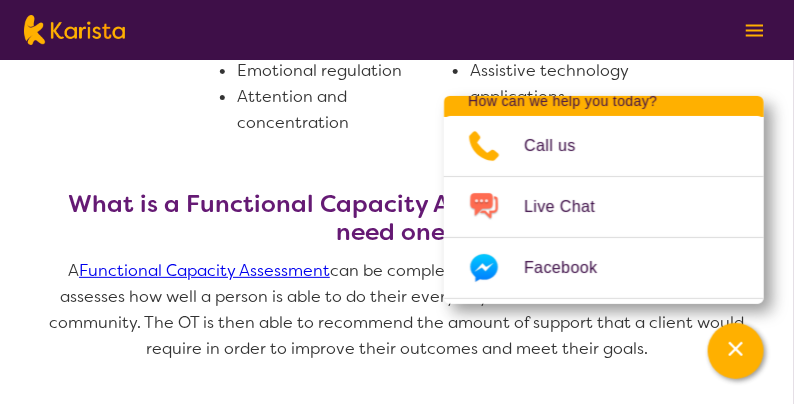 click on "Functional Capacity Assessment" at bounding box center [204, 270] 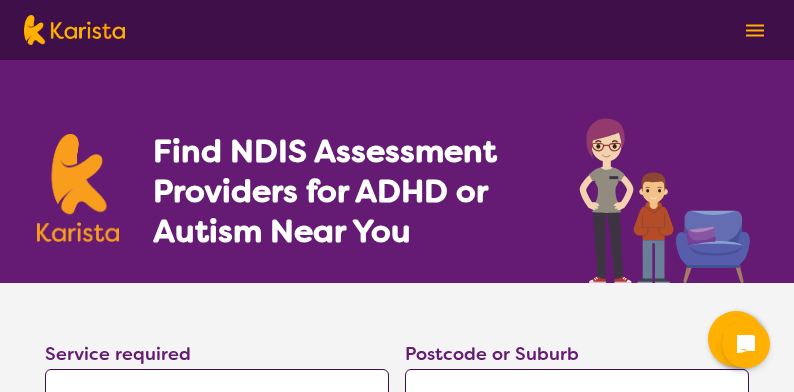 select on "Assessment (ADHD or Autism)" 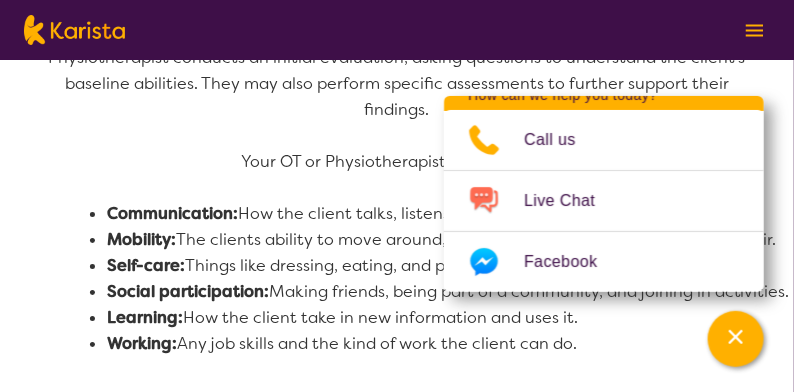 scroll, scrollTop: 960, scrollLeft: 0, axis: vertical 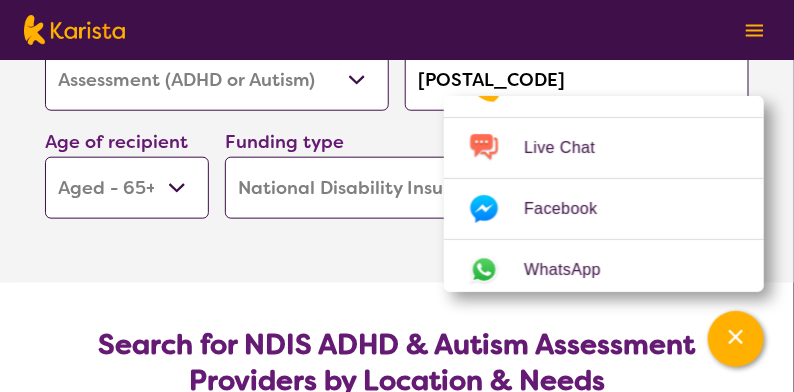 click on "4655" at bounding box center [577, 80] 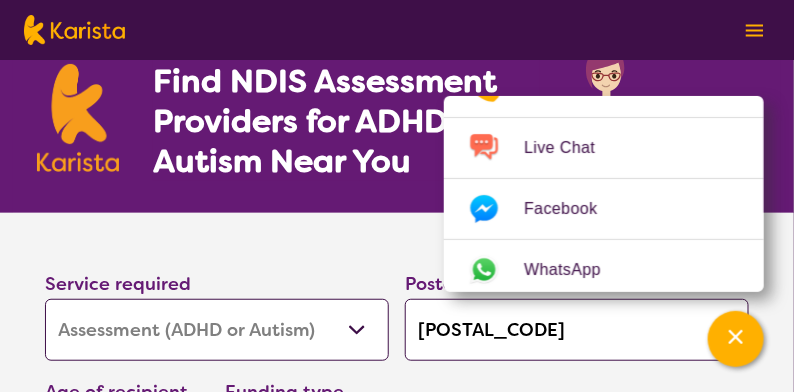 scroll, scrollTop: 70, scrollLeft: 0, axis: vertical 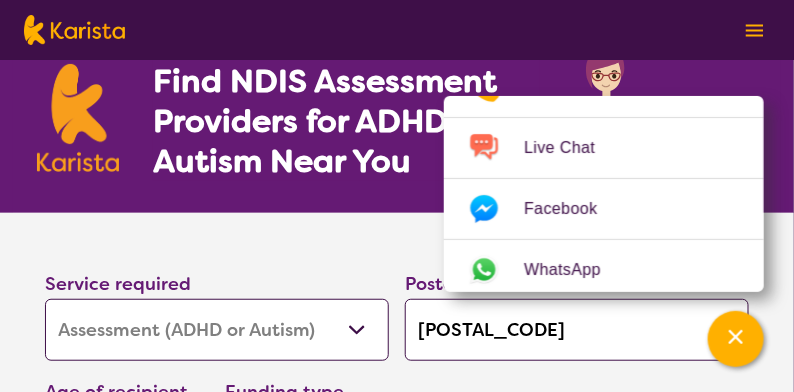 click on "4655" at bounding box center (577, 330) 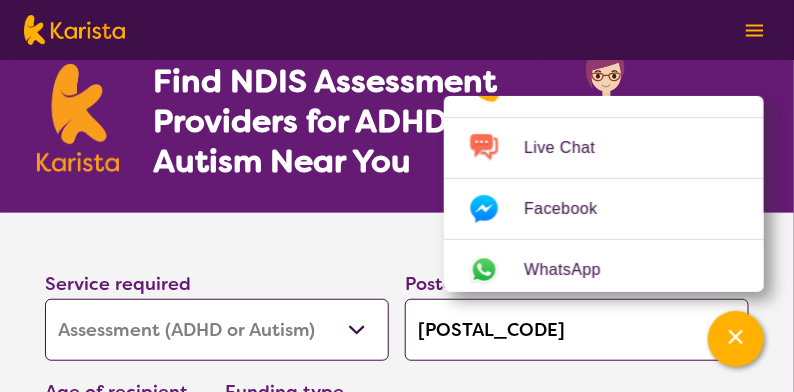 type on "465" 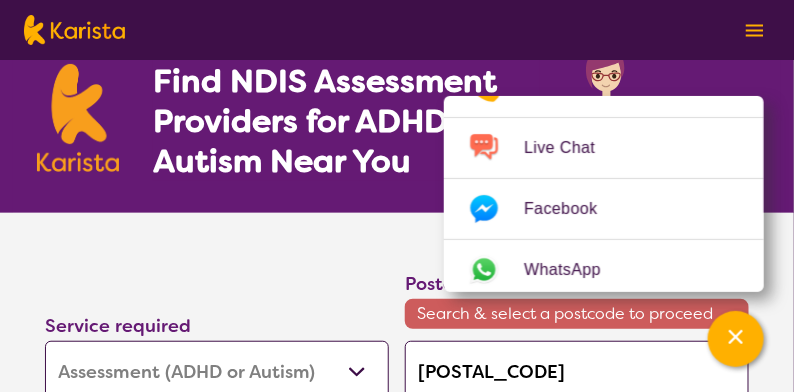 type on "46" 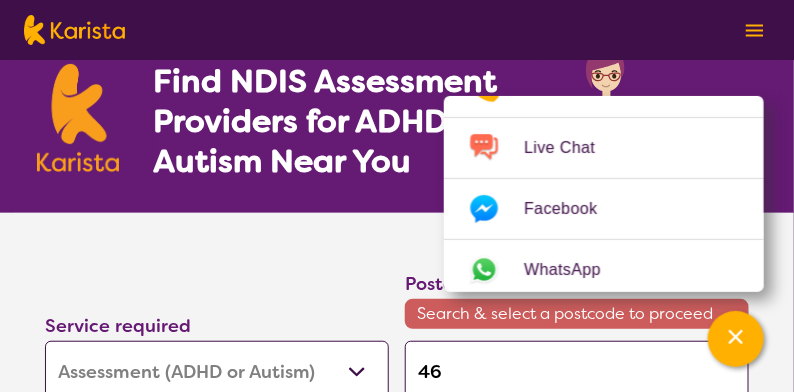 type on "46" 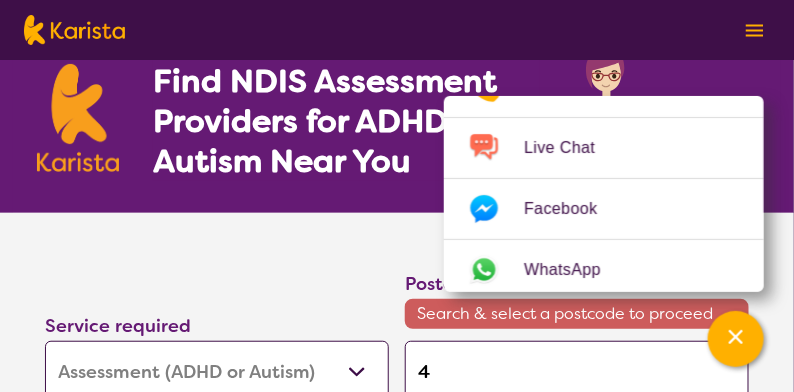 type 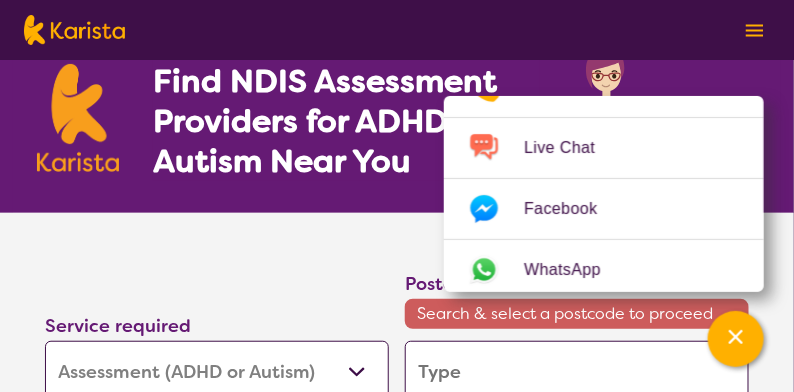 type on "4" 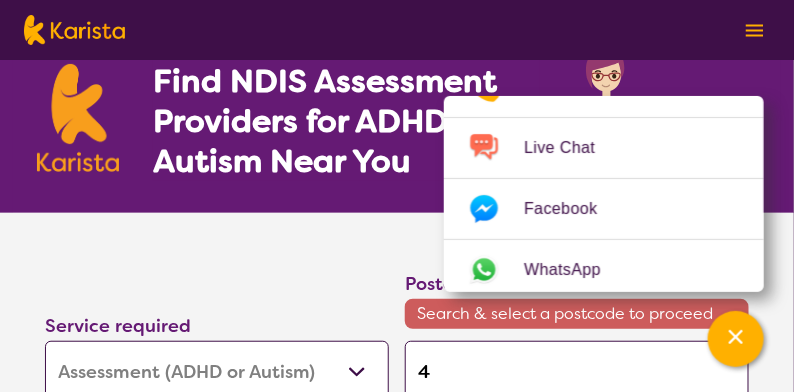 type on "46" 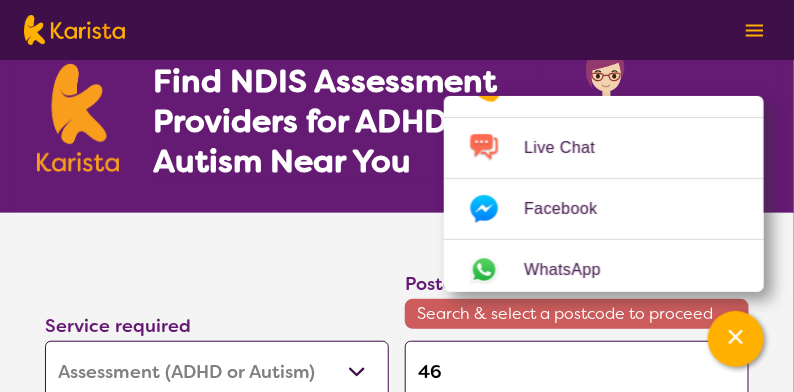 type on "465" 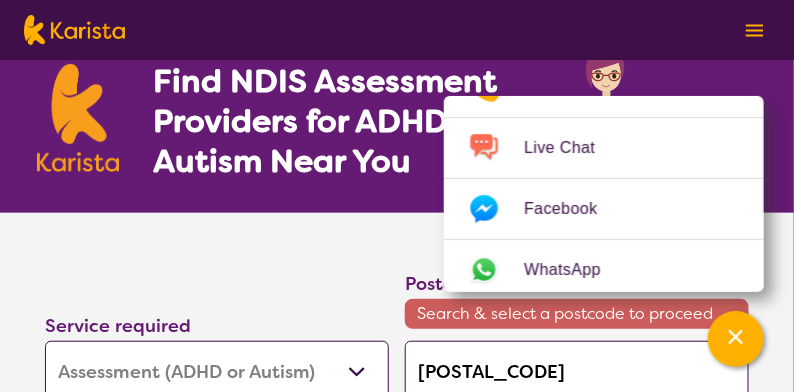 type on "4655" 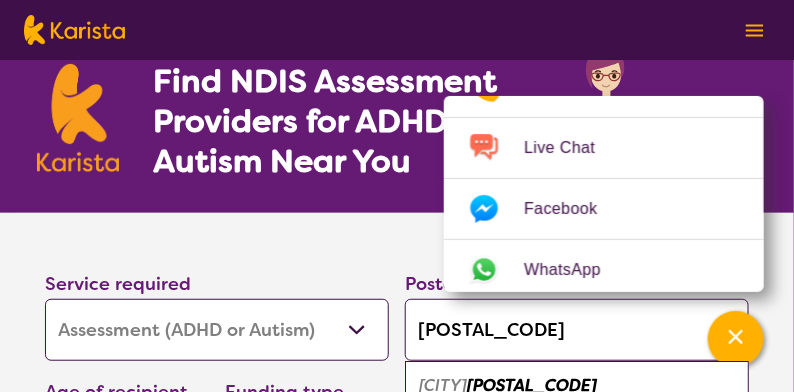 scroll, scrollTop: 390, scrollLeft: 0, axis: vertical 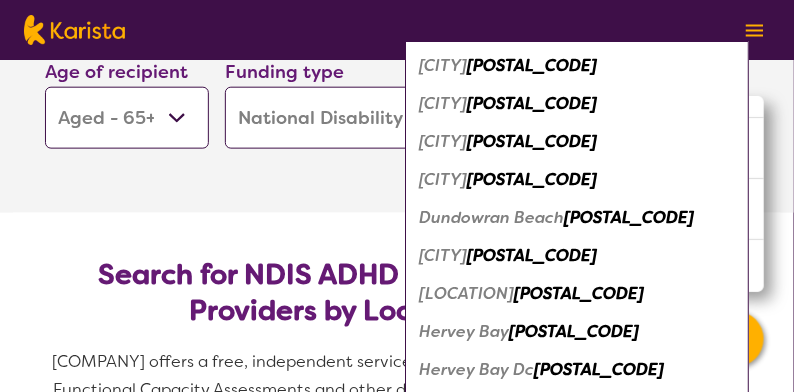 click on "Hervey Bay" at bounding box center (464, 331) 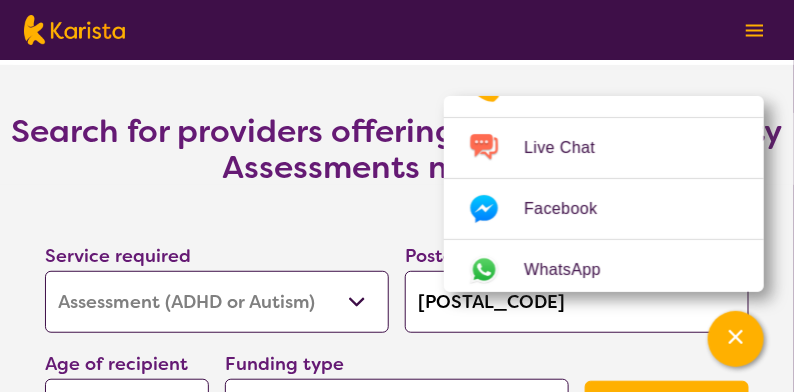 scroll, scrollTop: 2950, scrollLeft: 0, axis: vertical 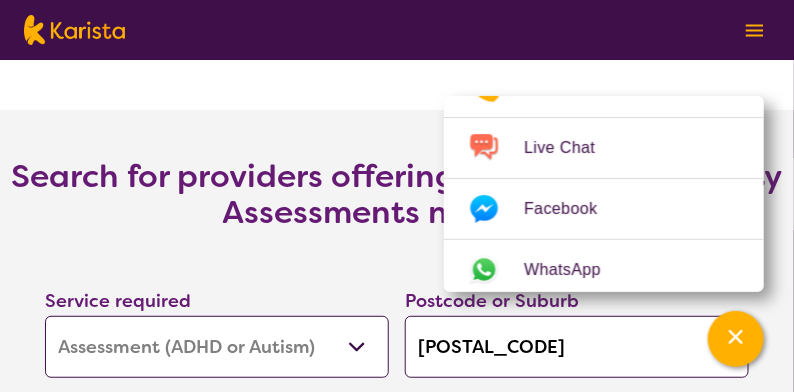 click on "Allied Health Assistant Assessment (ADHD or Autism) Behaviour support Counselling Dietitian Domestic and home help Employment Support Exercise physiology Home Care Package Provider Key Worker NDIS Plan management NDIS Support Coordination Nursing services Occupational therapy Personal care Physiotherapy Podiatry Psychology Psychosocial Recovery Coach Respite Speech therapy Support worker Supported accommodation" at bounding box center (217, 347) 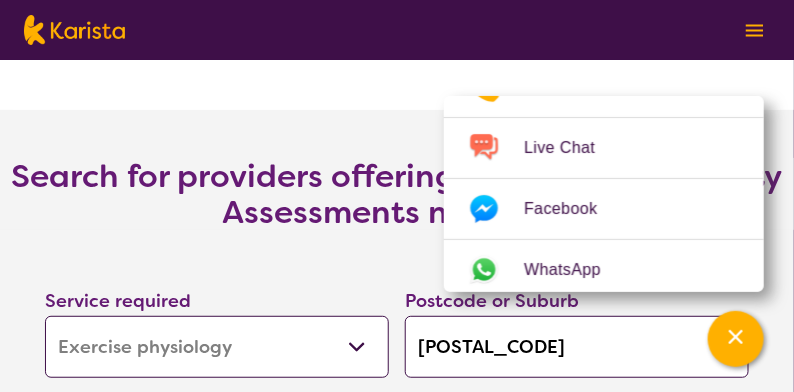 click on "Allied Health Assistant Assessment (ADHD or Autism) Behaviour support Counselling Dietitian Domestic and home help Employment Support Exercise physiology Home Care Package Provider Key Worker NDIS Plan management NDIS Support Coordination Nursing services Occupational therapy Personal care Physiotherapy Podiatry Psychology Psychosocial Recovery Coach Respite Speech therapy Support worker Supported accommodation" at bounding box center [217, 347] 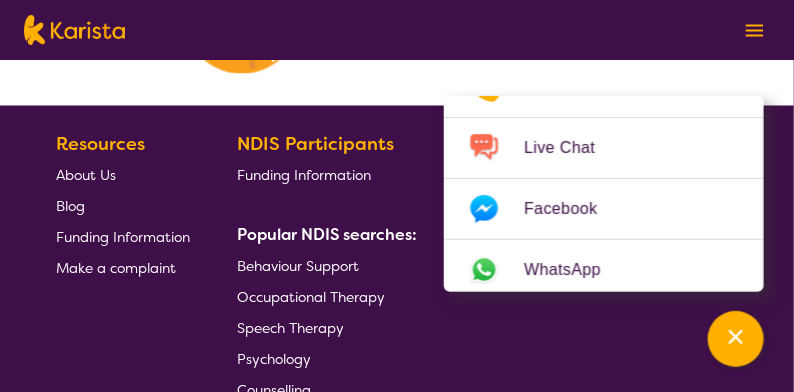 scroll, scrollTop: 3760, scrollLeft: 0, axis: vertical 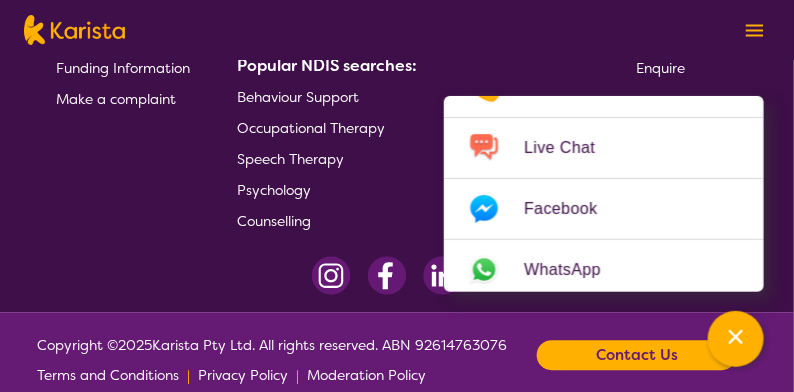click on "Occupational Therapy" at bounding box center (311, 128) 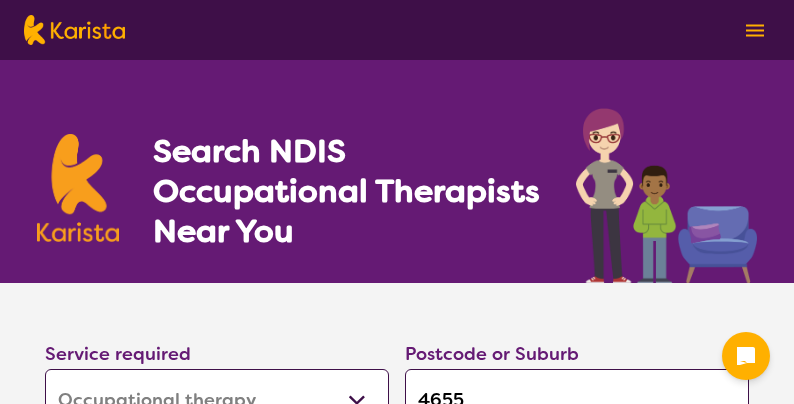 select on "Occupational therapy" 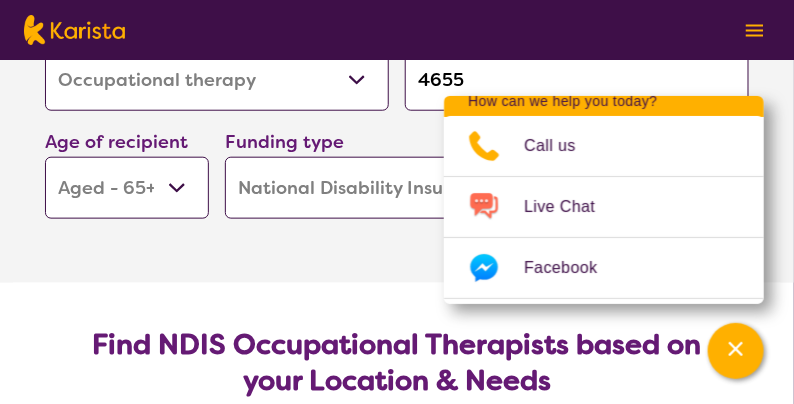 scroll, scrollTop: 0, scrollLeft: 0, axis: both 